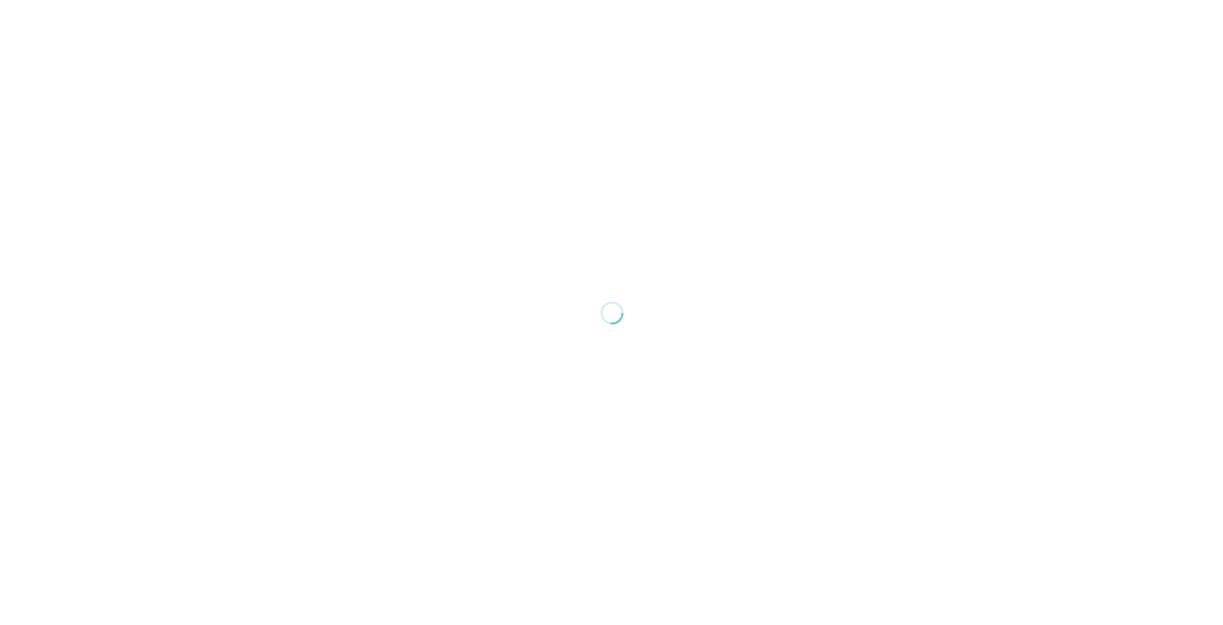 scroll, scrollTop: 0, scrollLeft: 0, axis: both 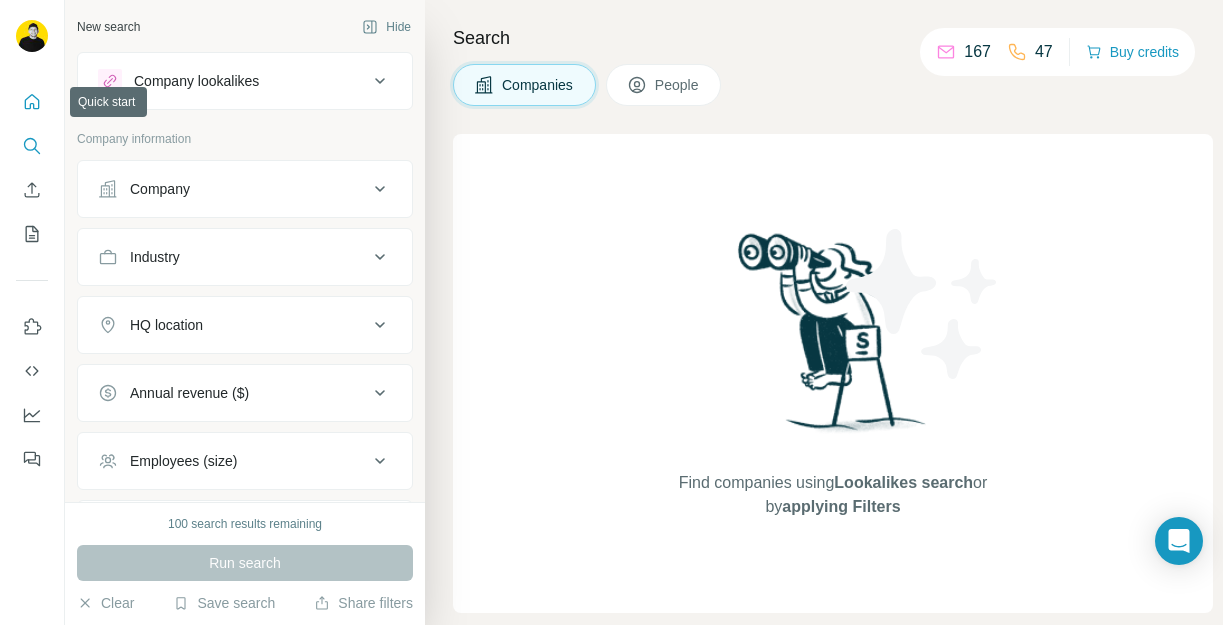 click 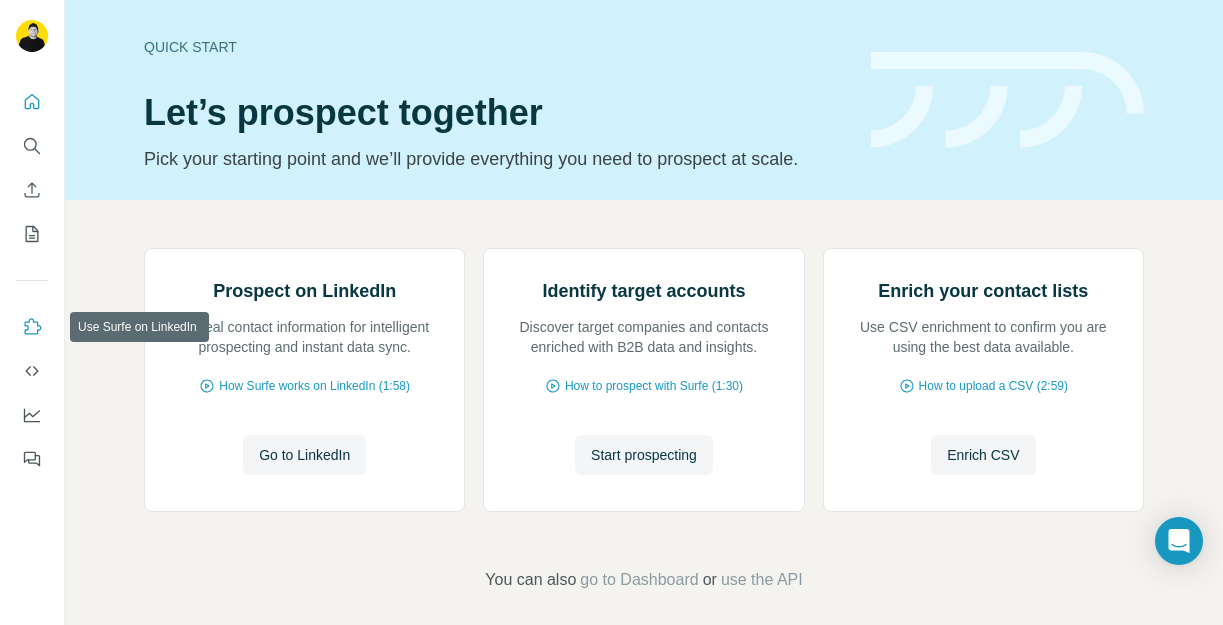 click 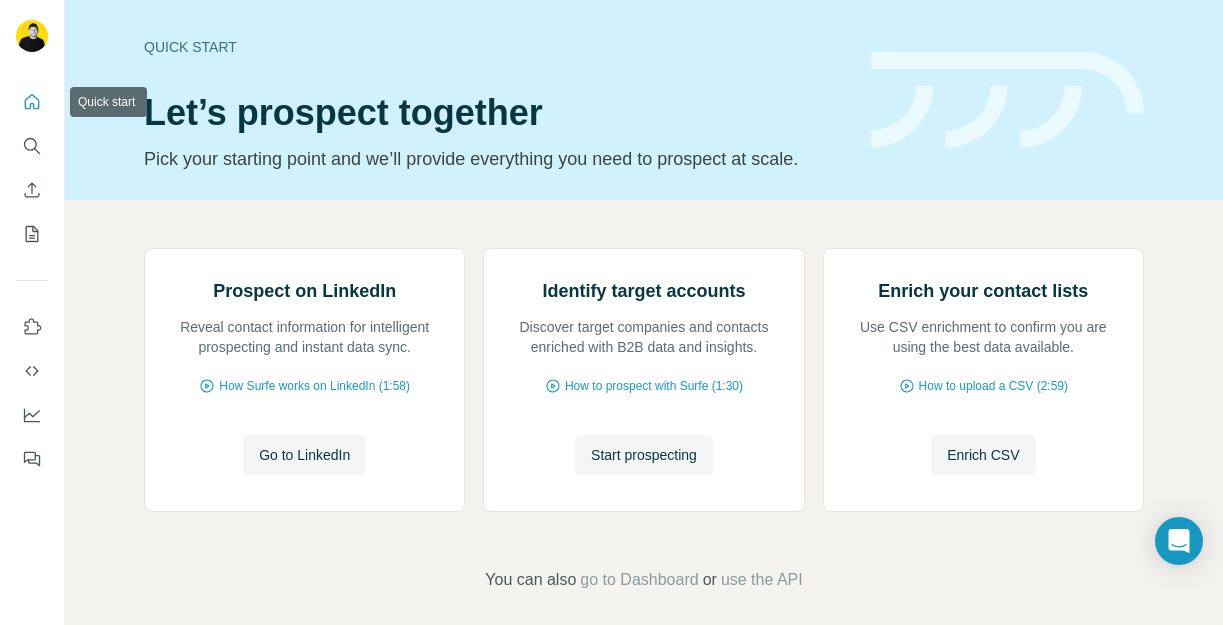 click at bounding box center [32, 102] 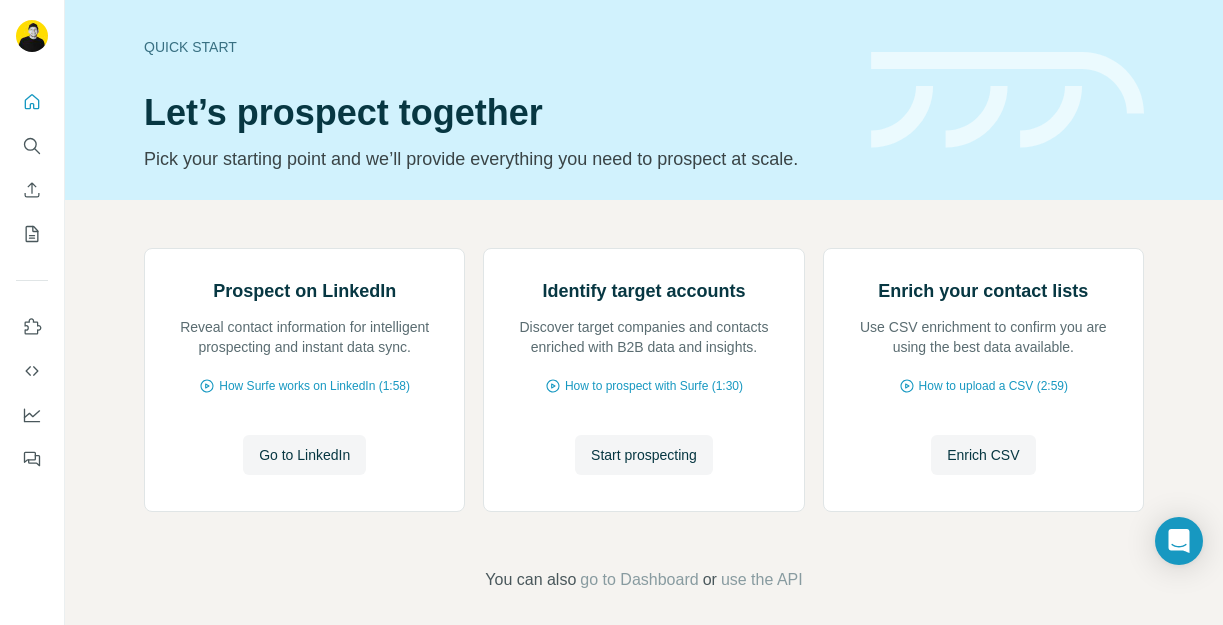 scroll, scrollTop: 194, scrollLeft: 0, axis: vertical 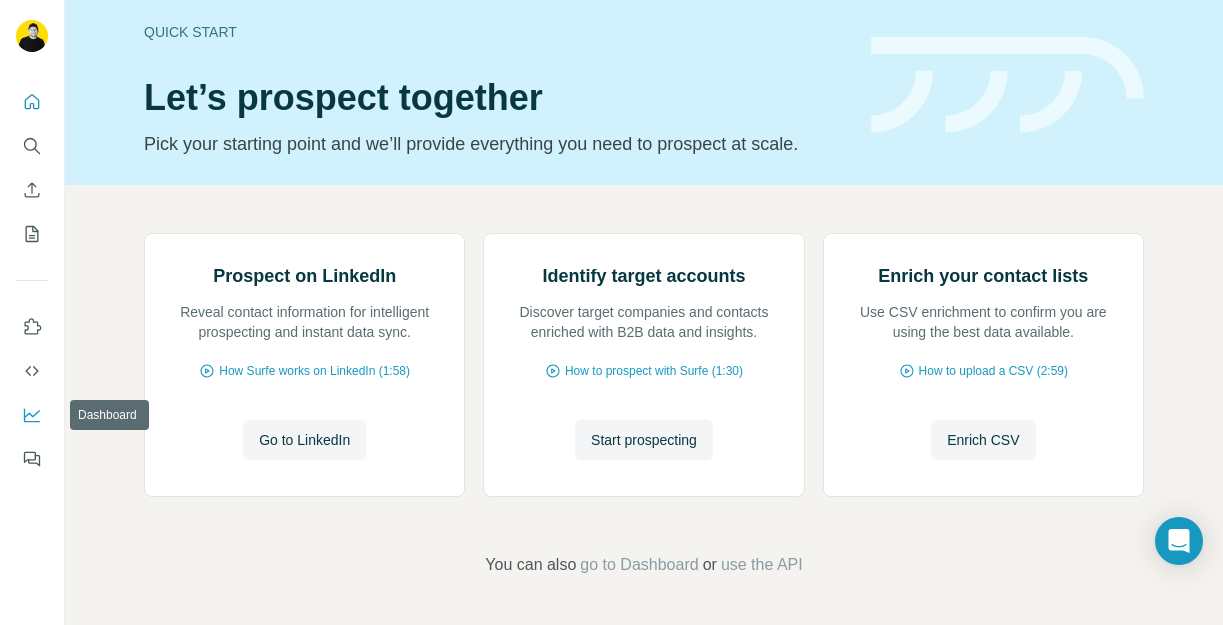 click at bounding box center (32, 415) 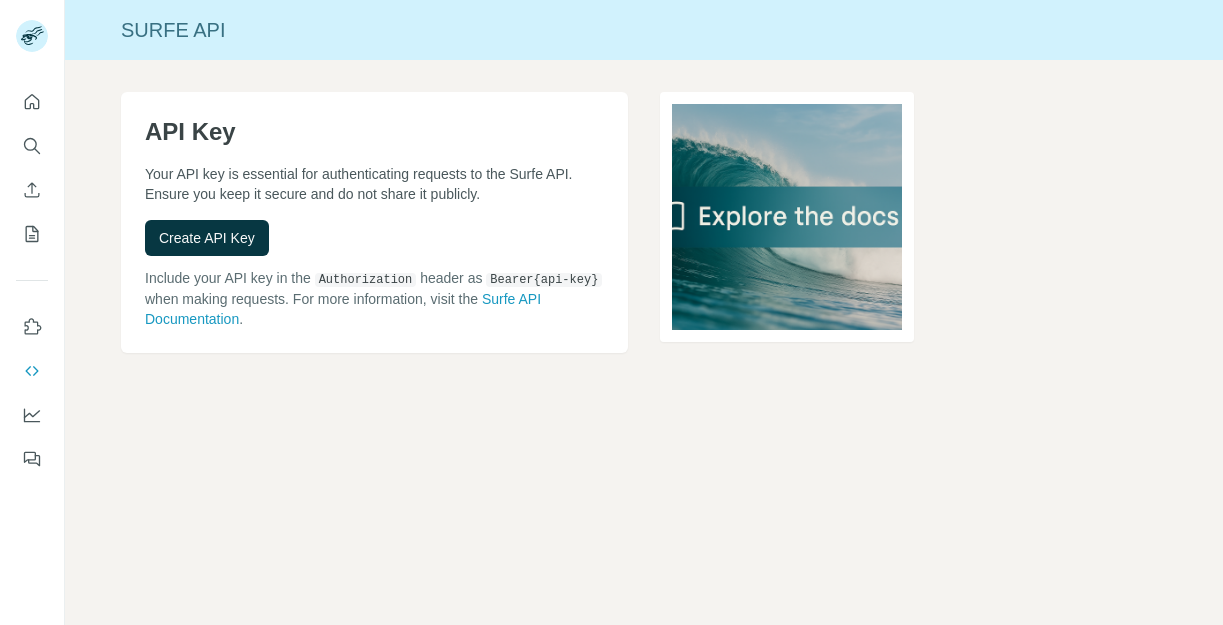 scroll, scrollTop: 0, scrollLeft: 0, axis: both 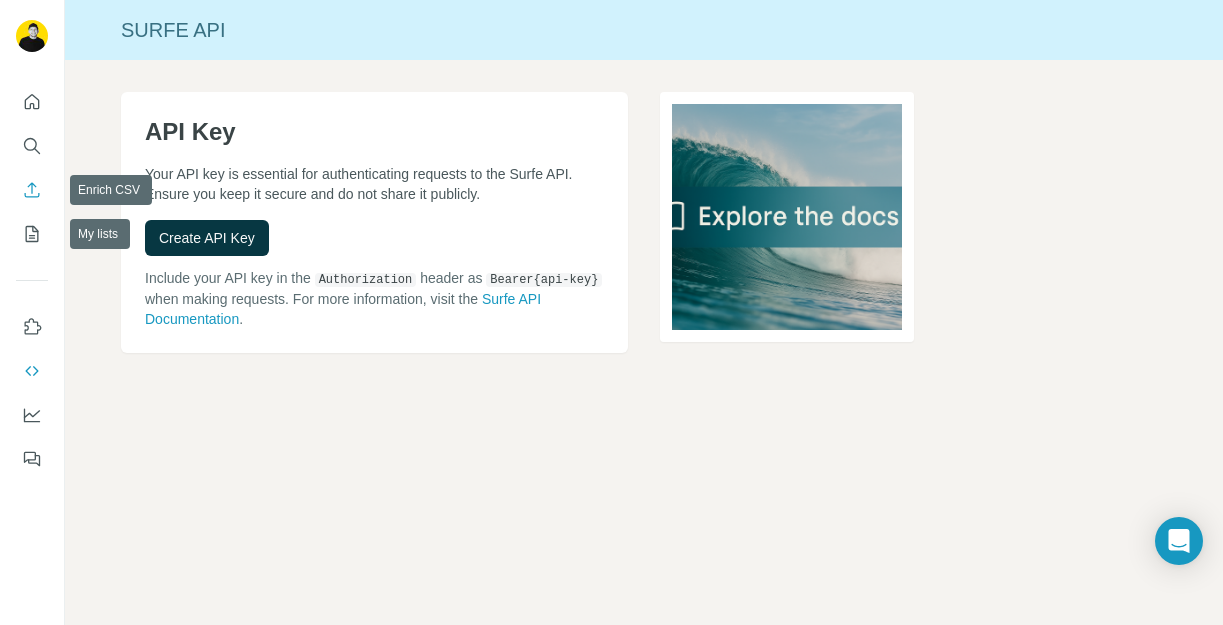 click at bounding box center (32, 190) 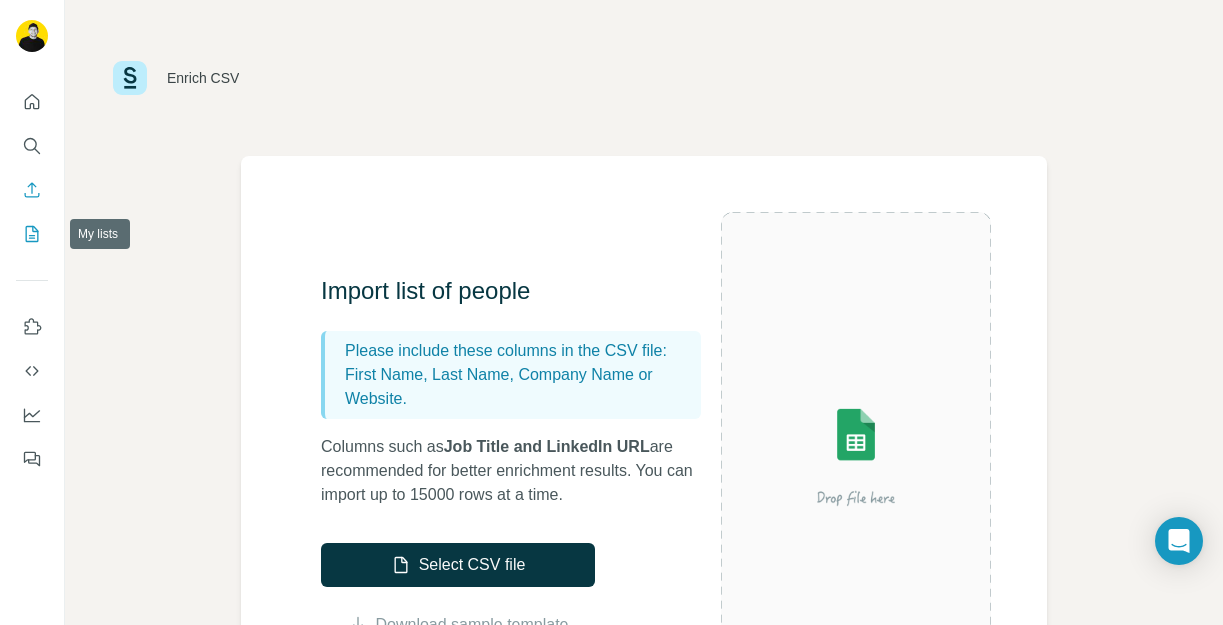 click at bounding box center (32, 234) 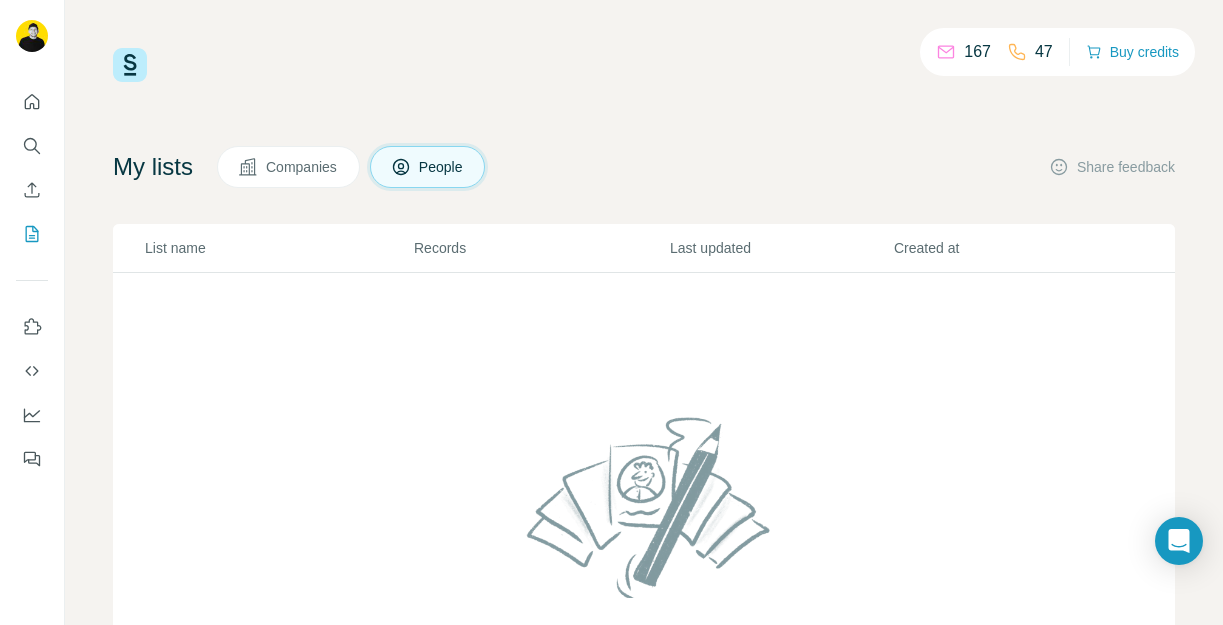 click 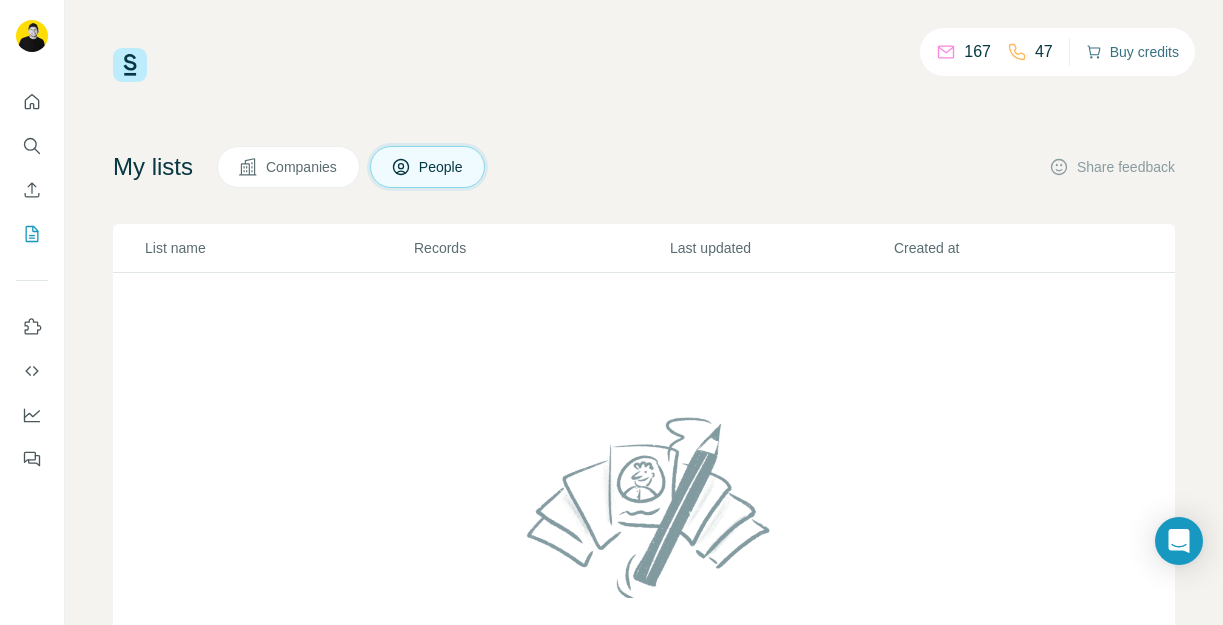 click on "Buy credits" at bounding box center (1132, 52) 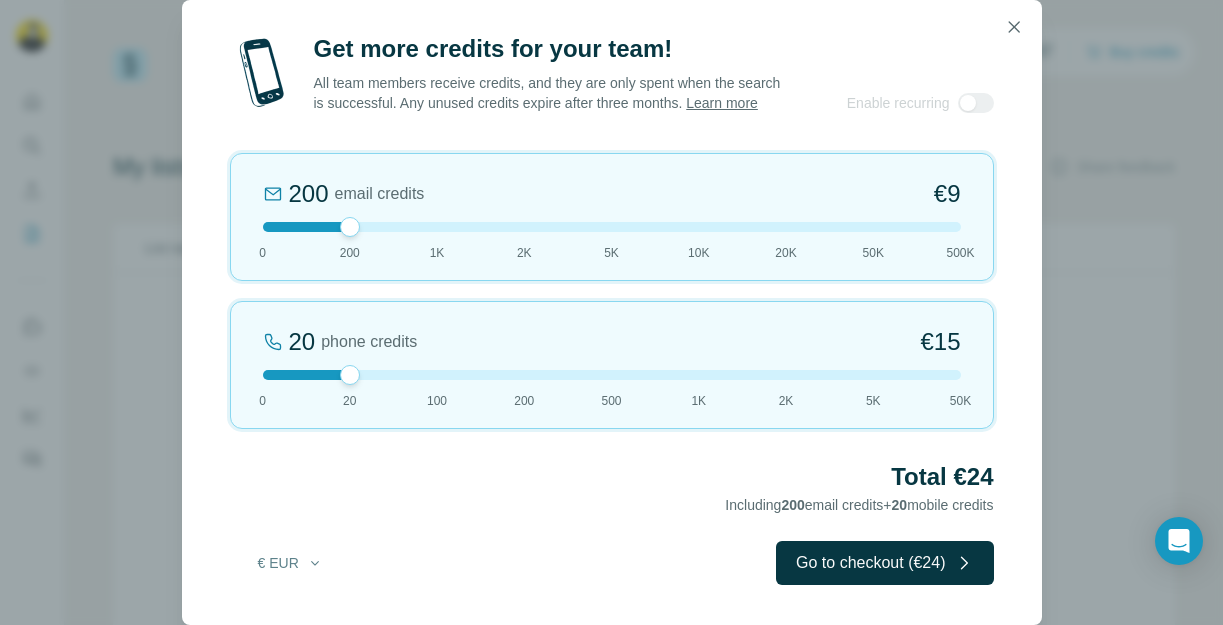 click on "200 email credits €9 0 200 1K 2K 5K 10K 20K 50K 500K" at bounding box center [612, 217] 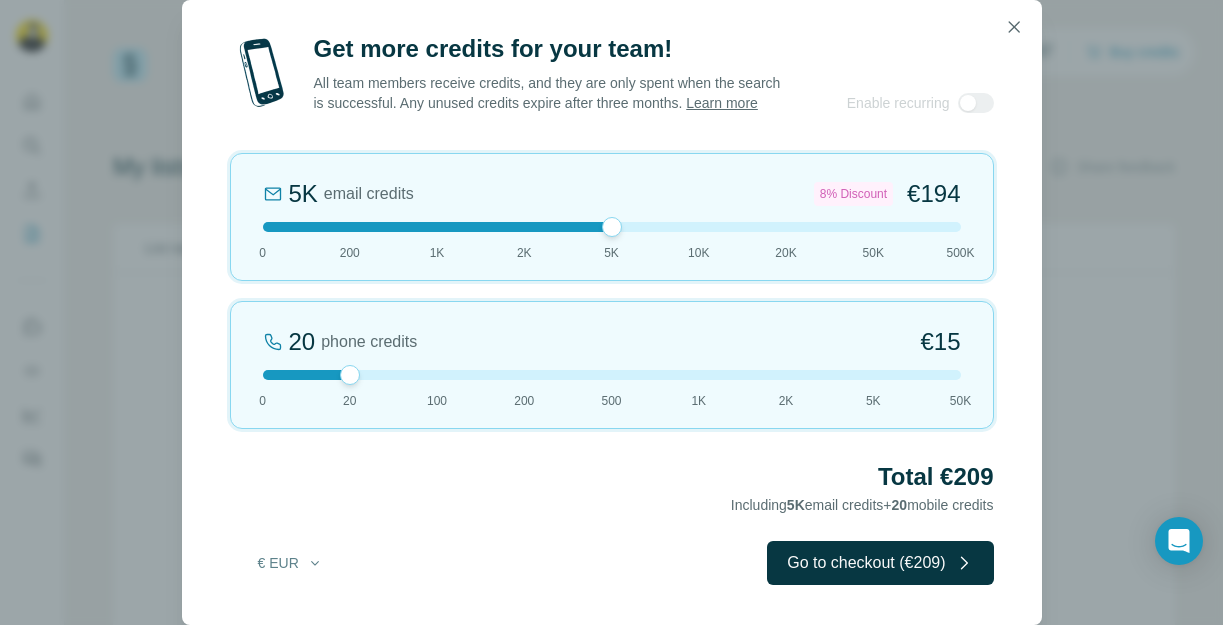 click at bounding box center [612, 227] 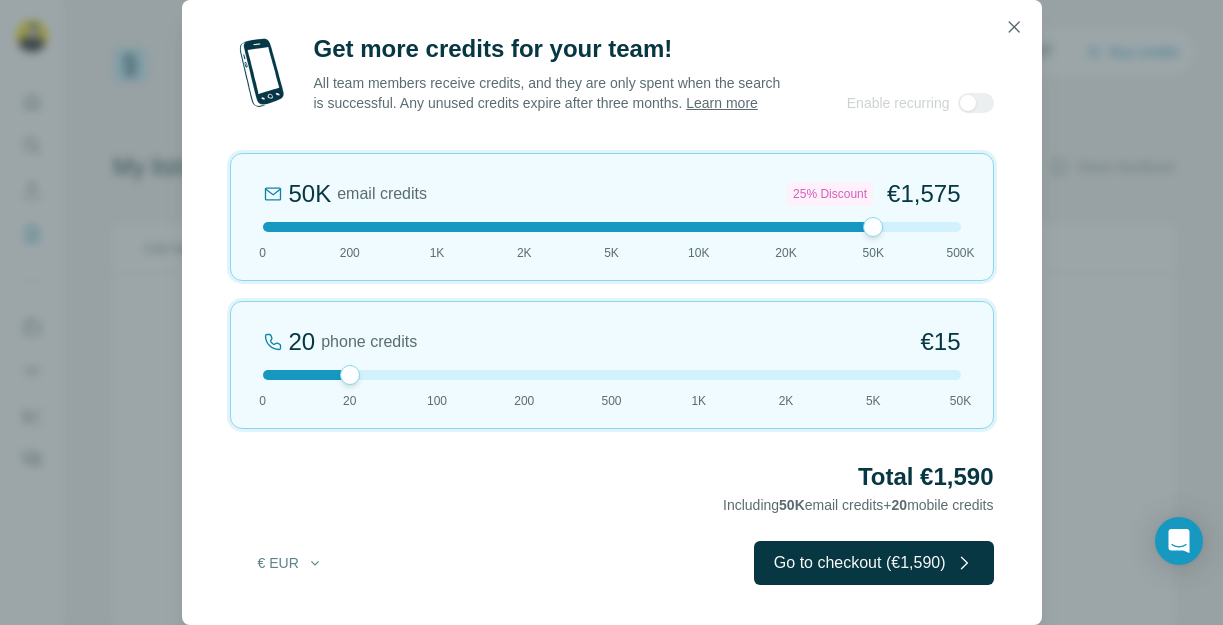 click at bounding box center [612, 227] 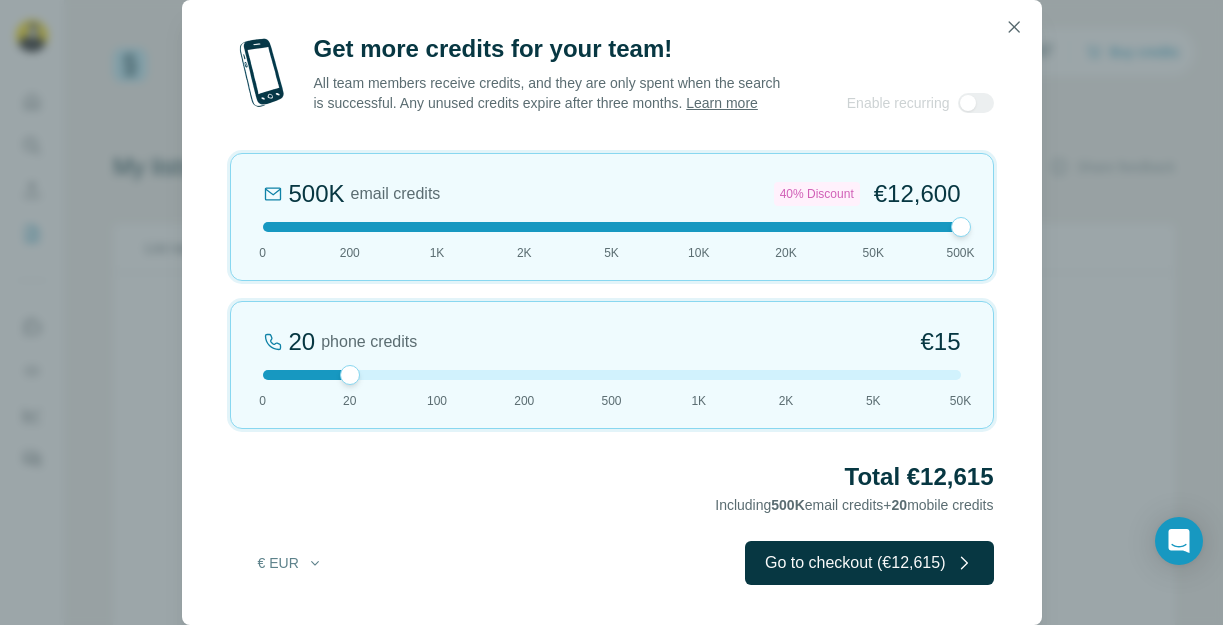 drag, startPoint x: 936, startPoint y: 223, endPoint x: 472, endPoint y: 249, distance: 464.72787 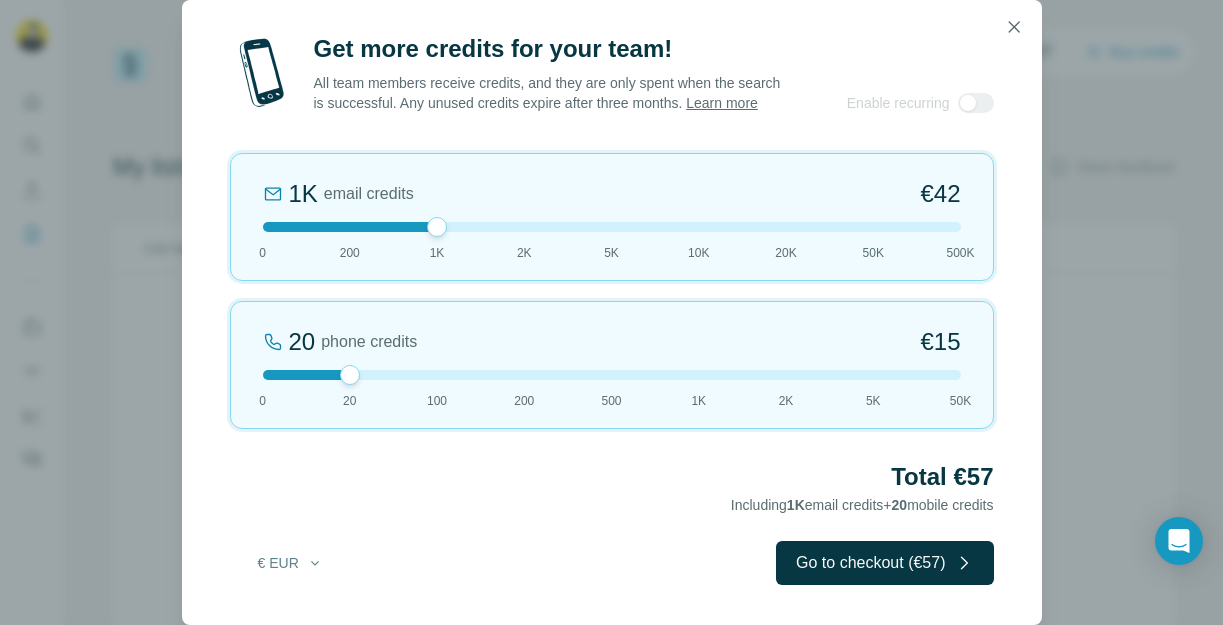 click at bounding box center (612, 227) 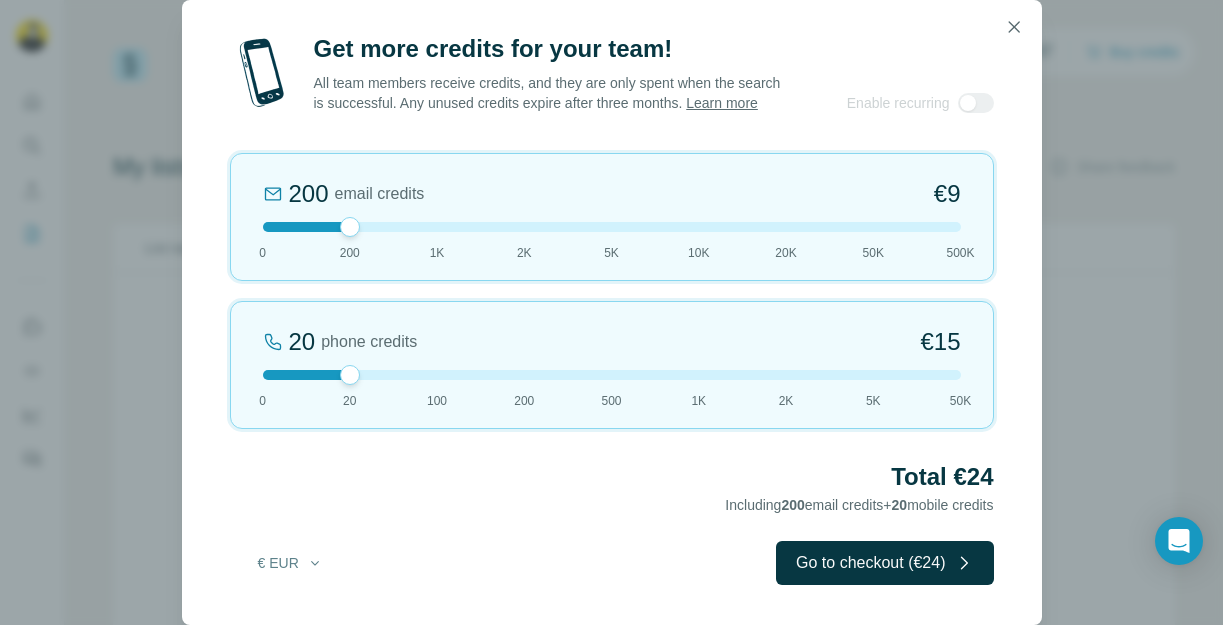 click on "Get more credits for your team! All team members receive credits, and they are only spent when the search is successful. Any unused credits expire after three months.   Learn more Enable recurring Coming soon! 200 email credits €9 0 200 1K 2K 5K 10K 20K 50K 500K 20 phone credits €15 0 20 100 200 500 1K 2K 5K 50K Total €24 Including  200  email credits  +  20  mobile credits €   EUR Go to checkout (€24)" at bounding box center [612, 329] 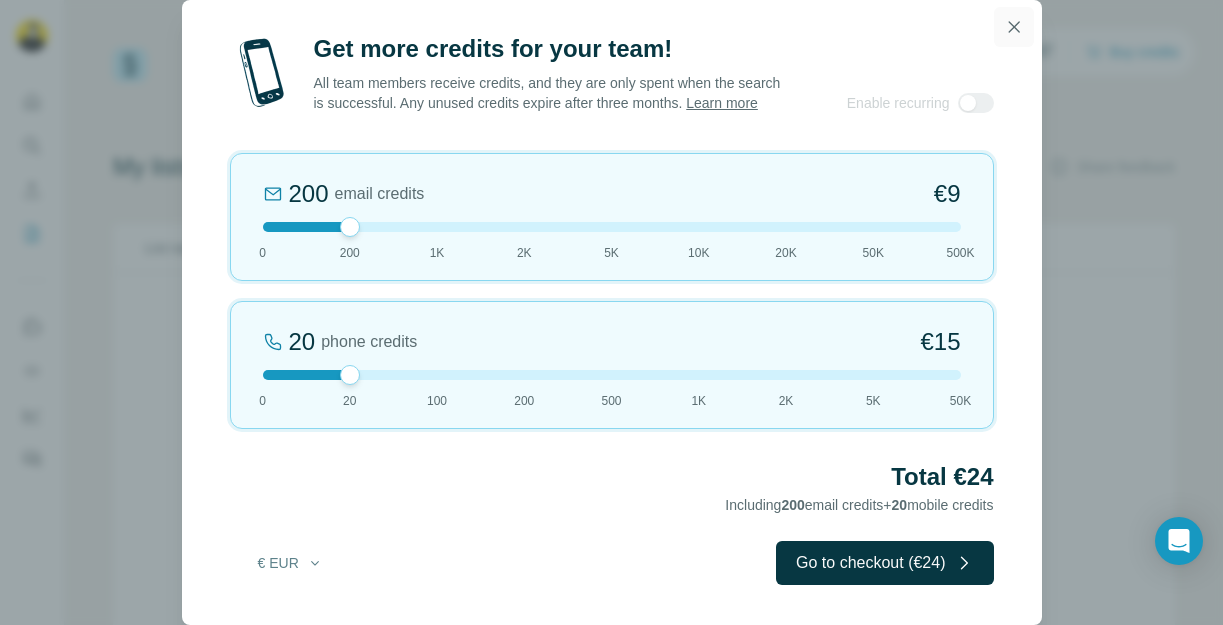 click at bounding box center (1014, 27) 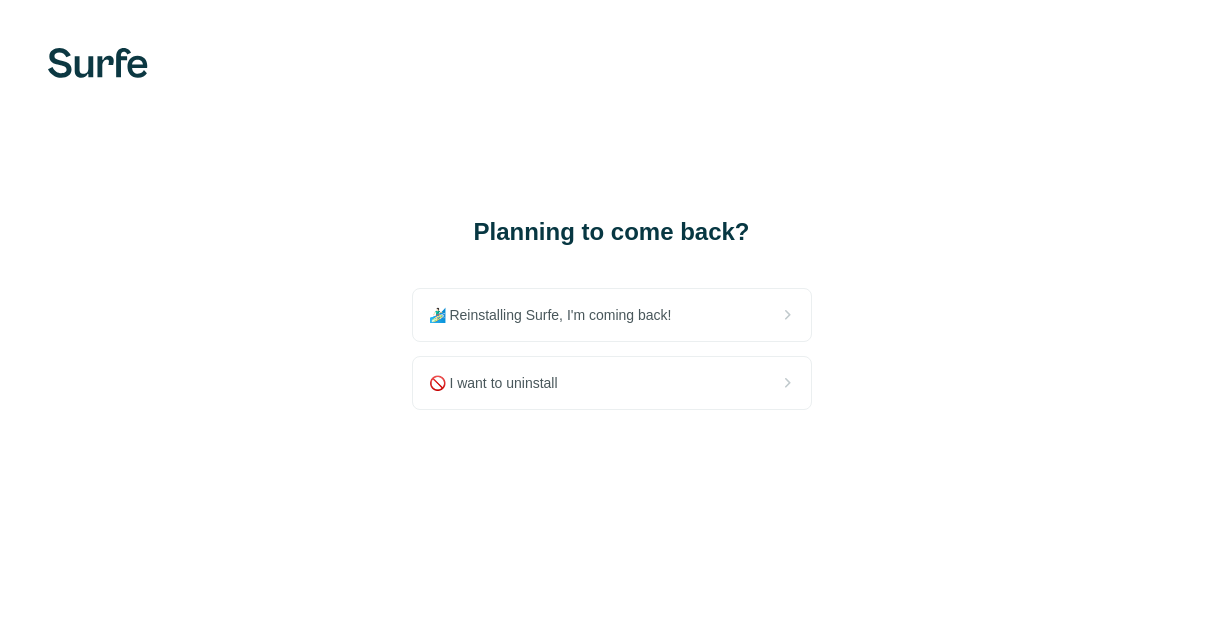 scroll, scrollTop: 0, scrollLeft: 0, axis: both 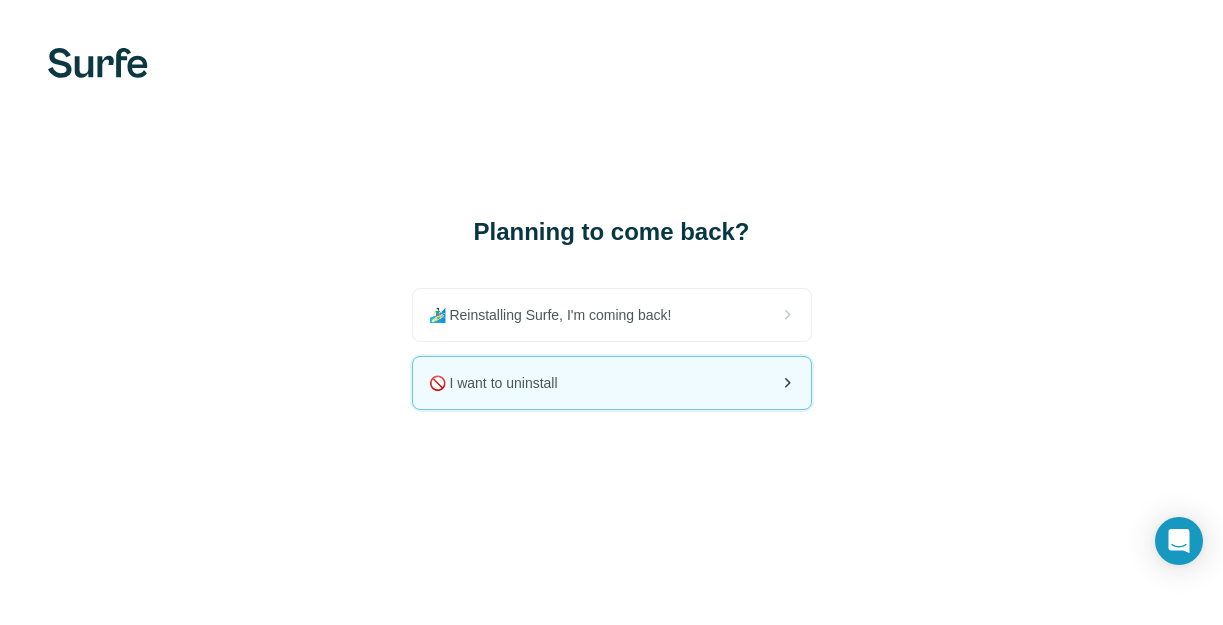 click on "🚫  I want to uninstall" at bounding box center [612, 383] 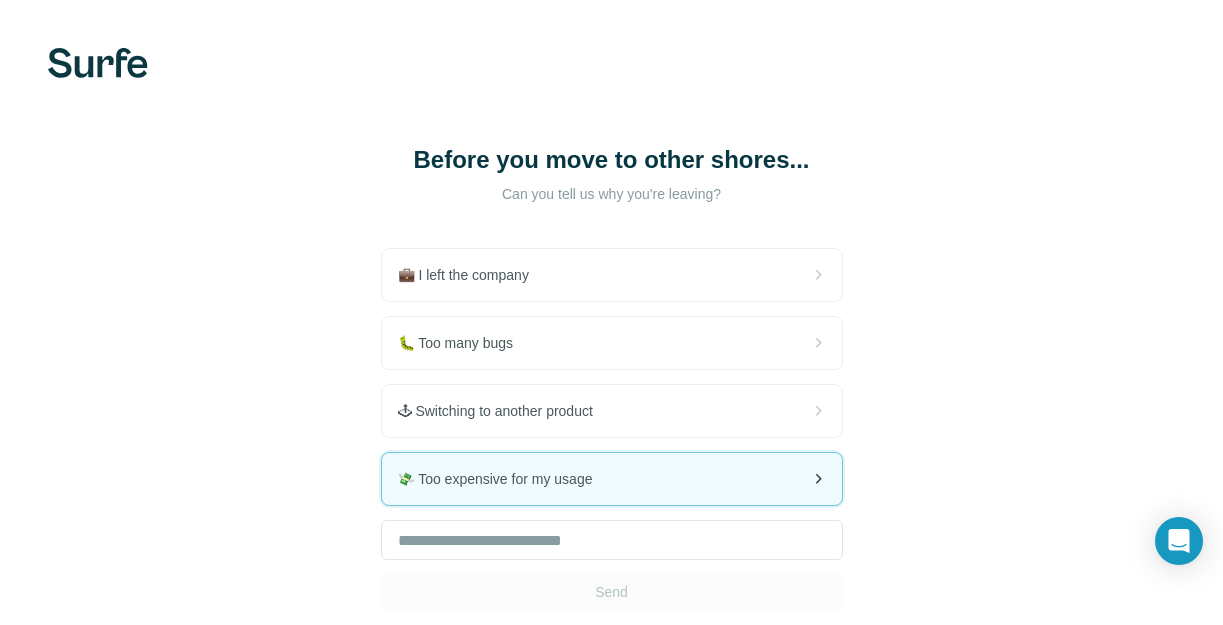 click on "💸  Too expensive for my usage" at bounding box center (612, 479) 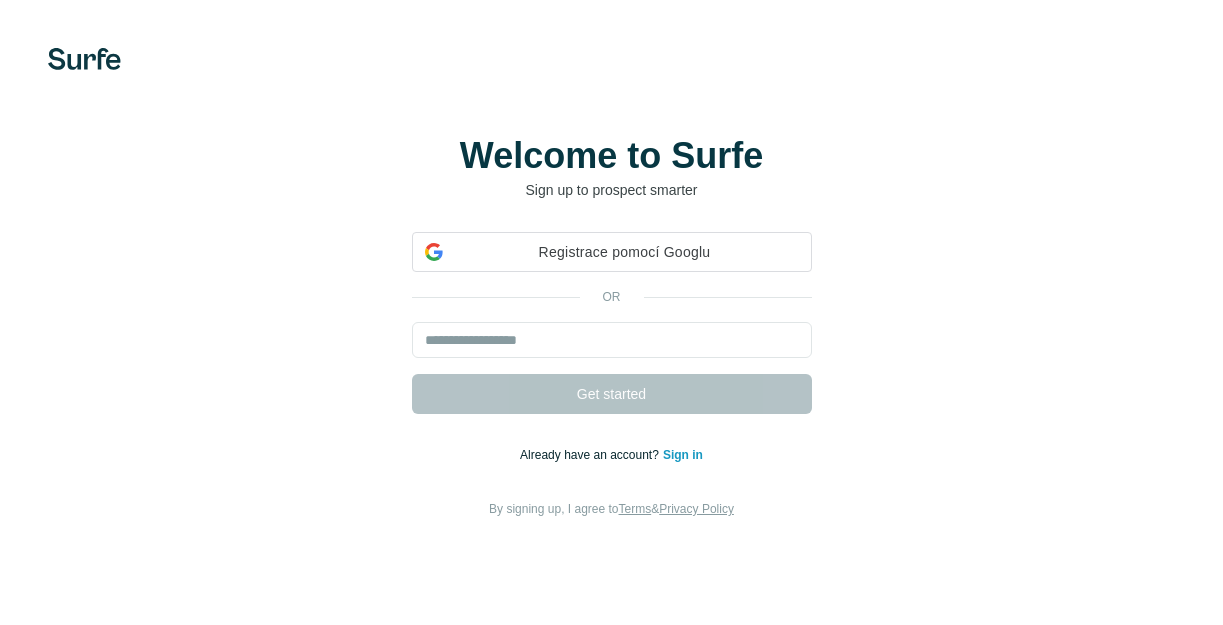 scroll, scrollTop: 0, scrollLeft: 0, axis: both 